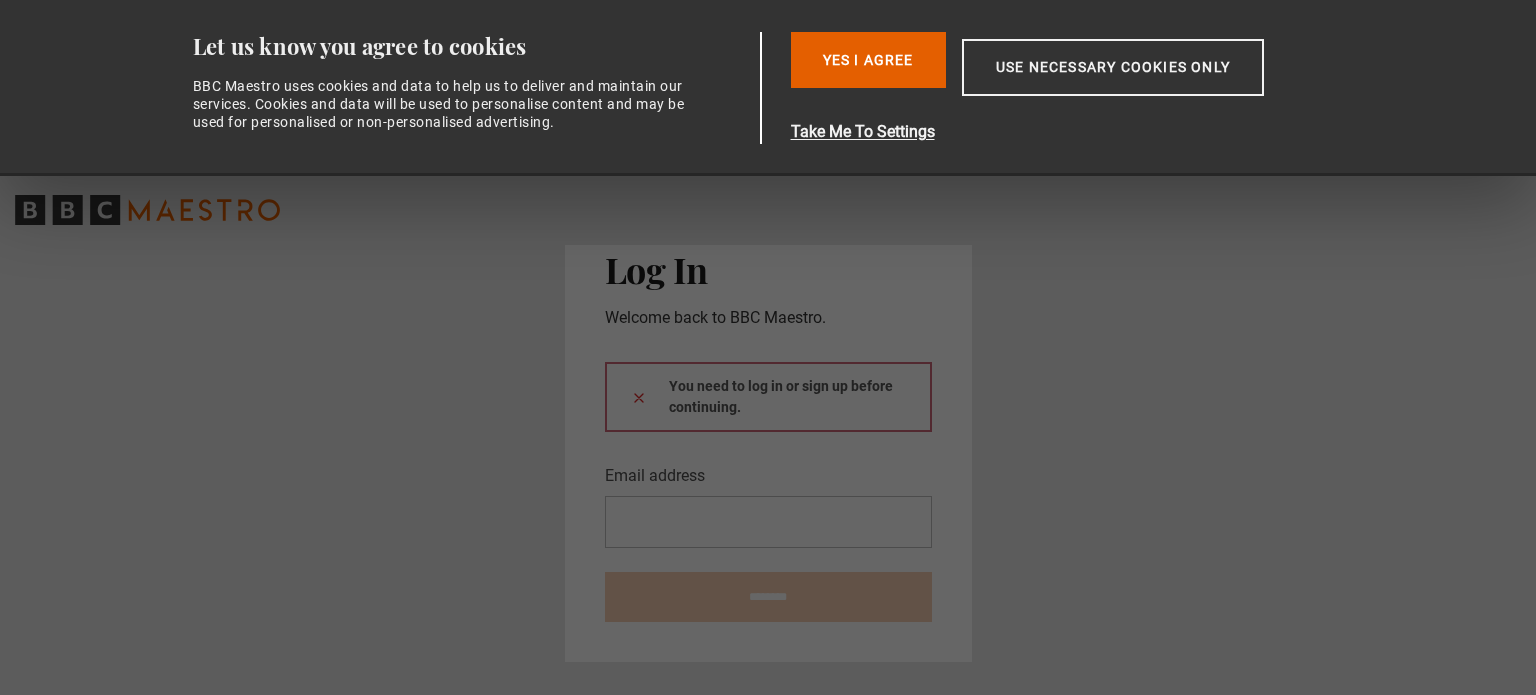 scroll, scrollTop: 0, scrollLeft: 0, axis: both 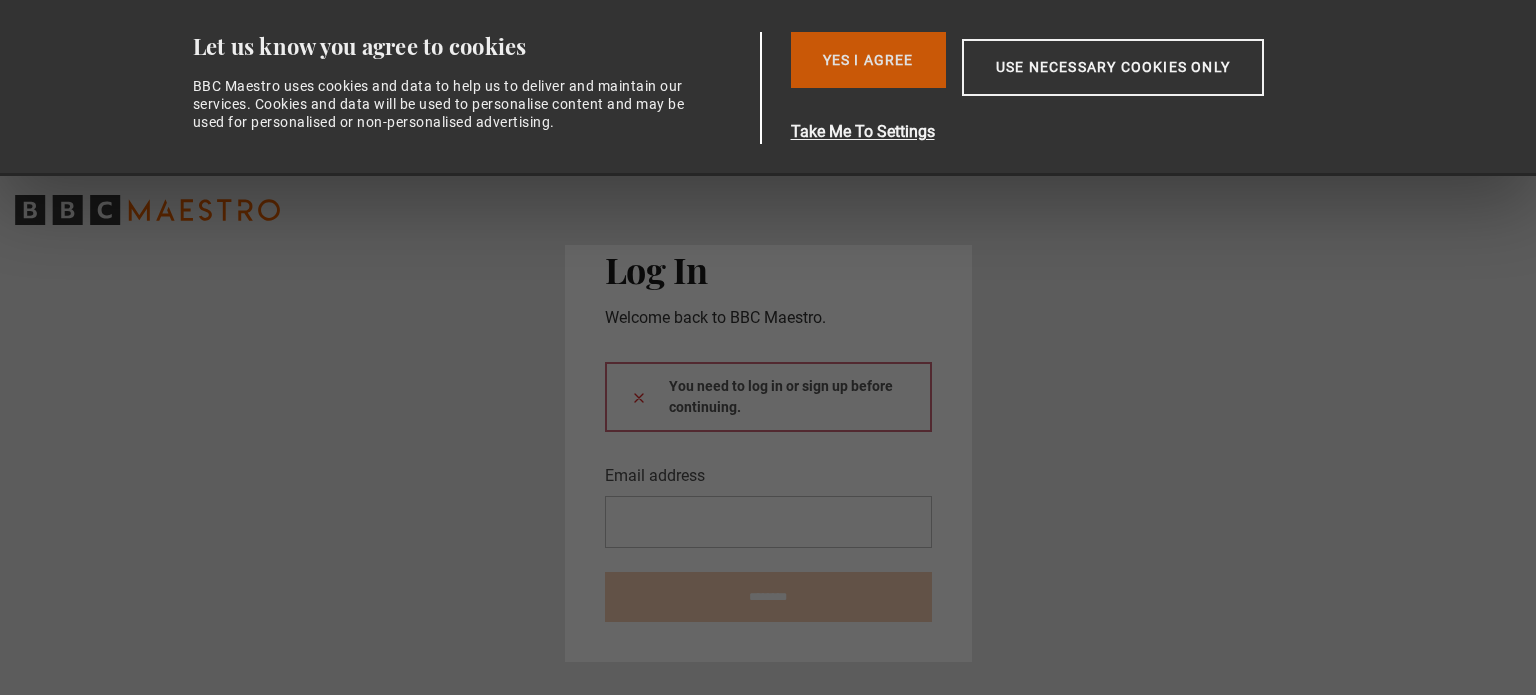 click on "Yes I Agree" at bounding box center [868, 60] 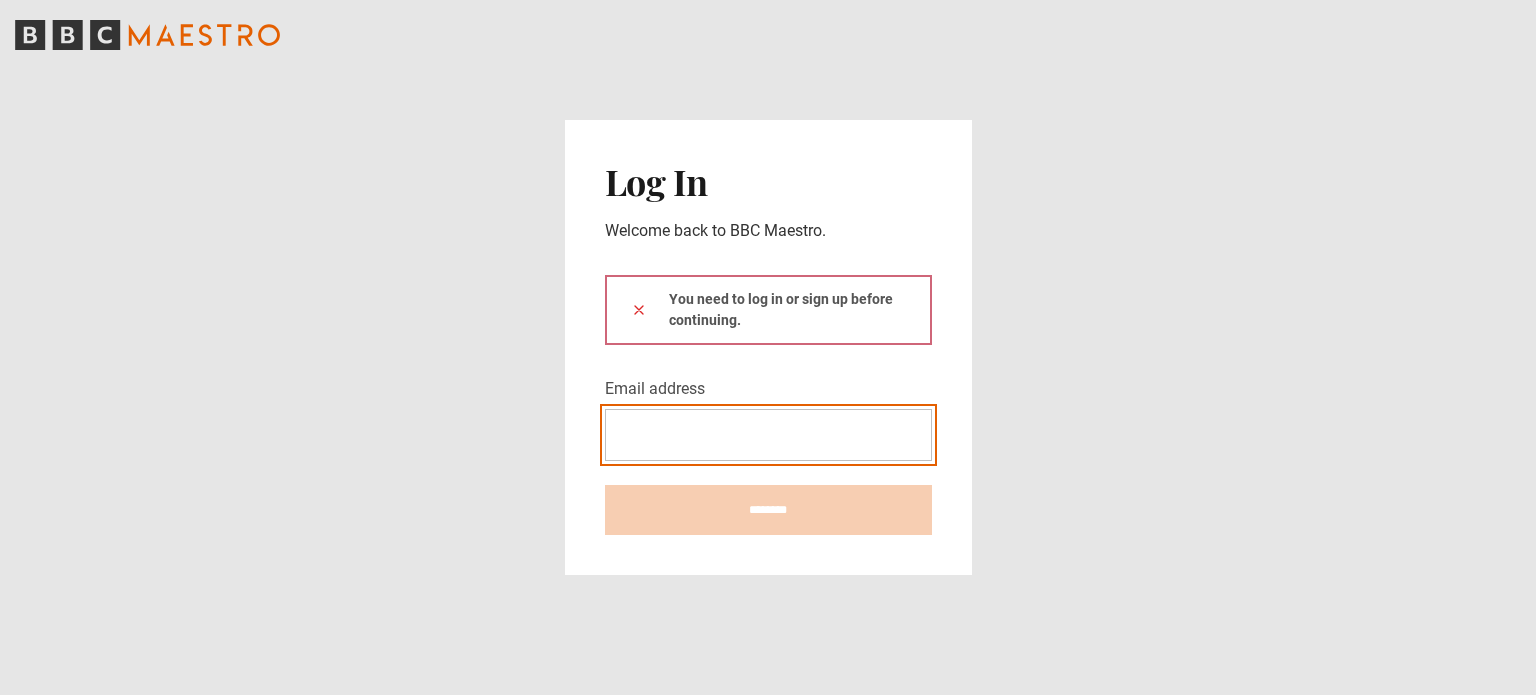 click on "Email address" at bounding box center [768, 435] 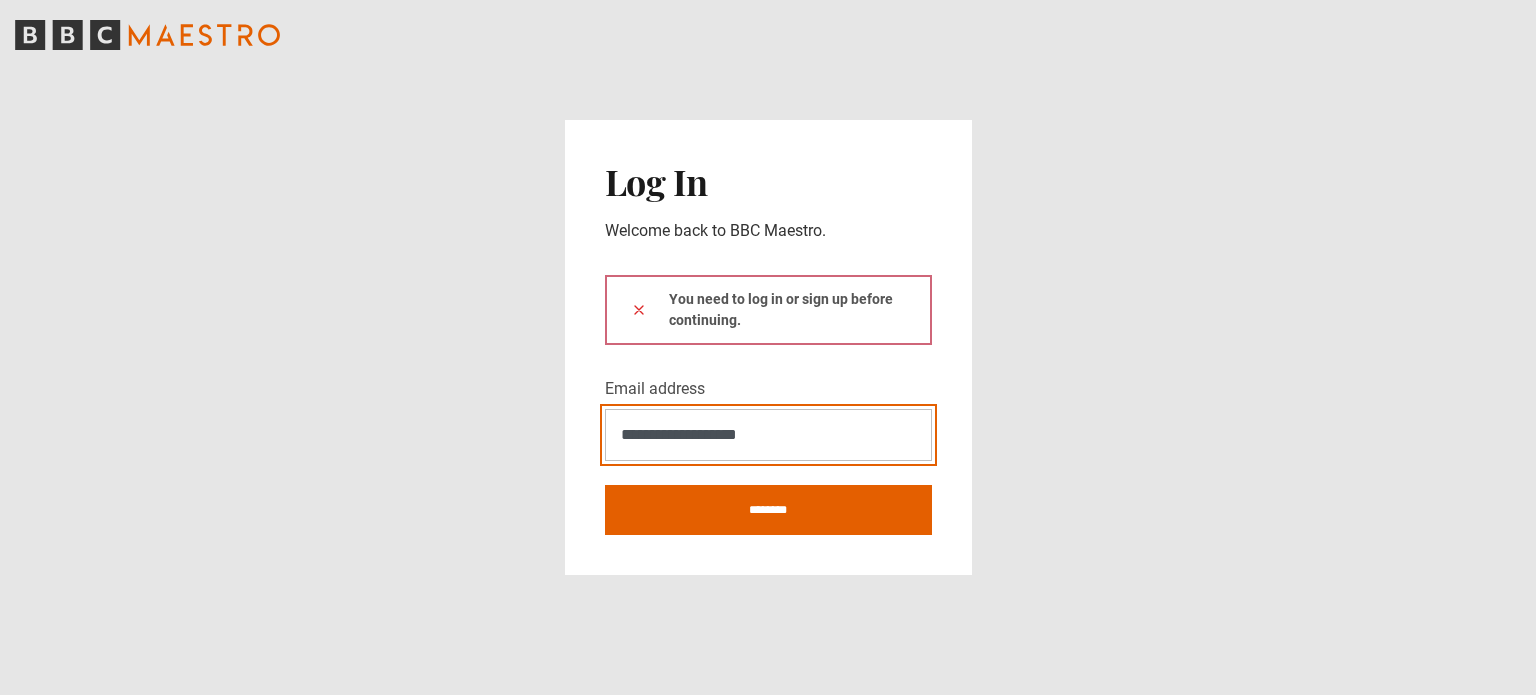 type on "**********" 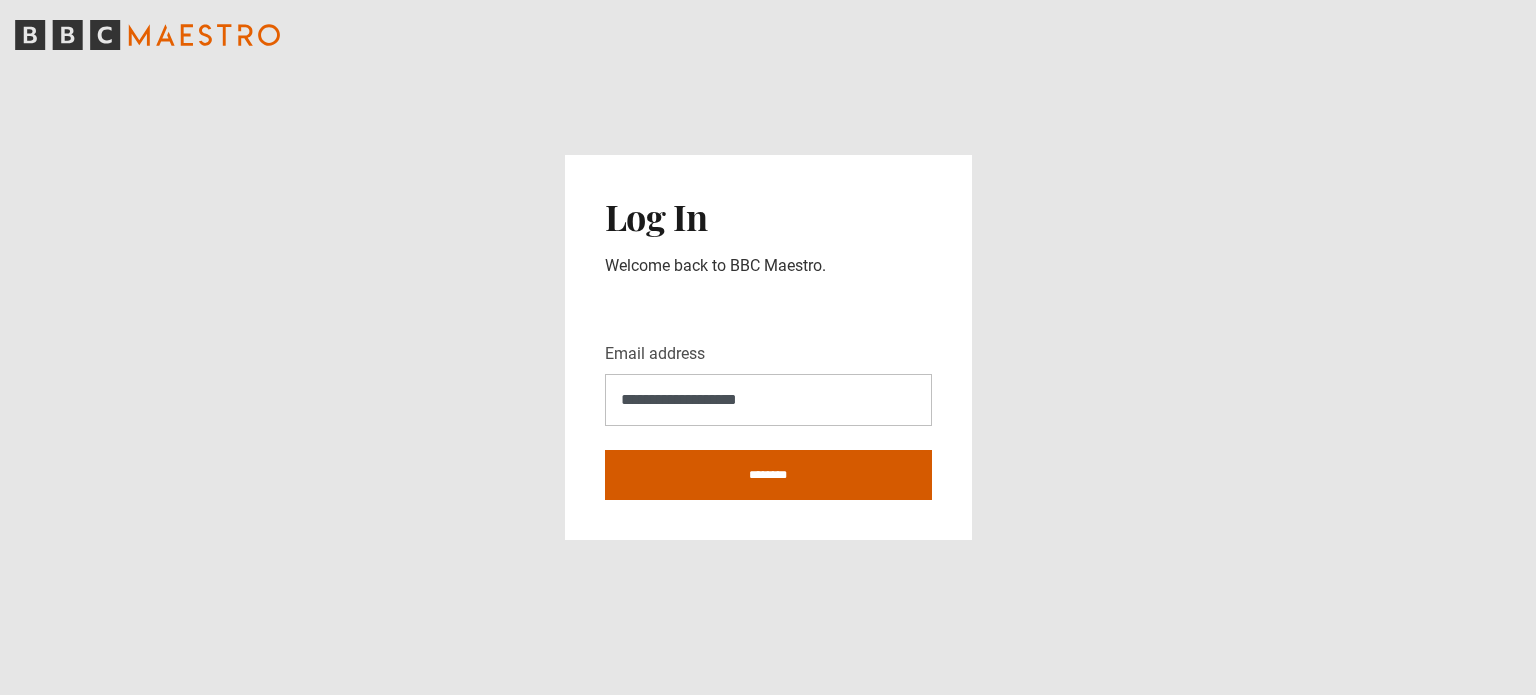click on "********" at bounding box center (768, 475) 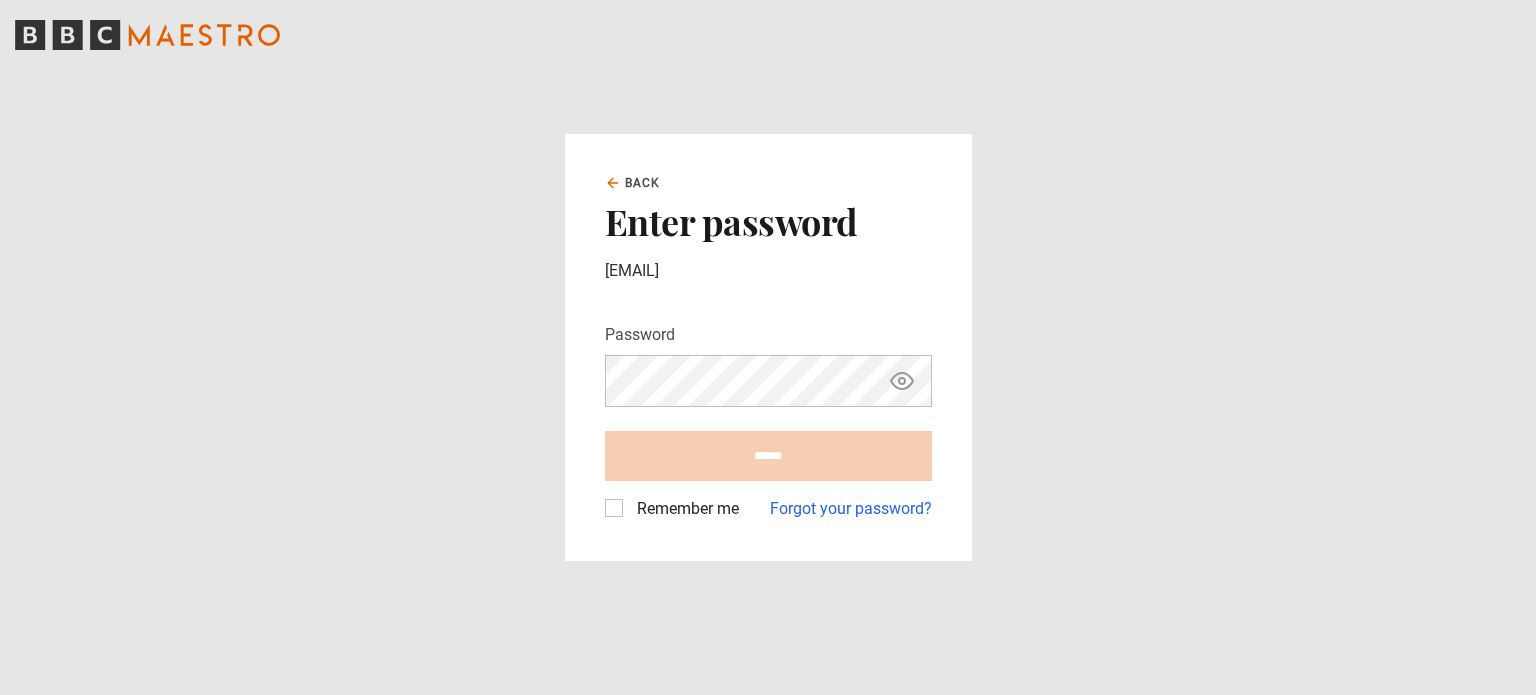 scroll, scrollTop: 0, scrollLeft: 0, axis: both 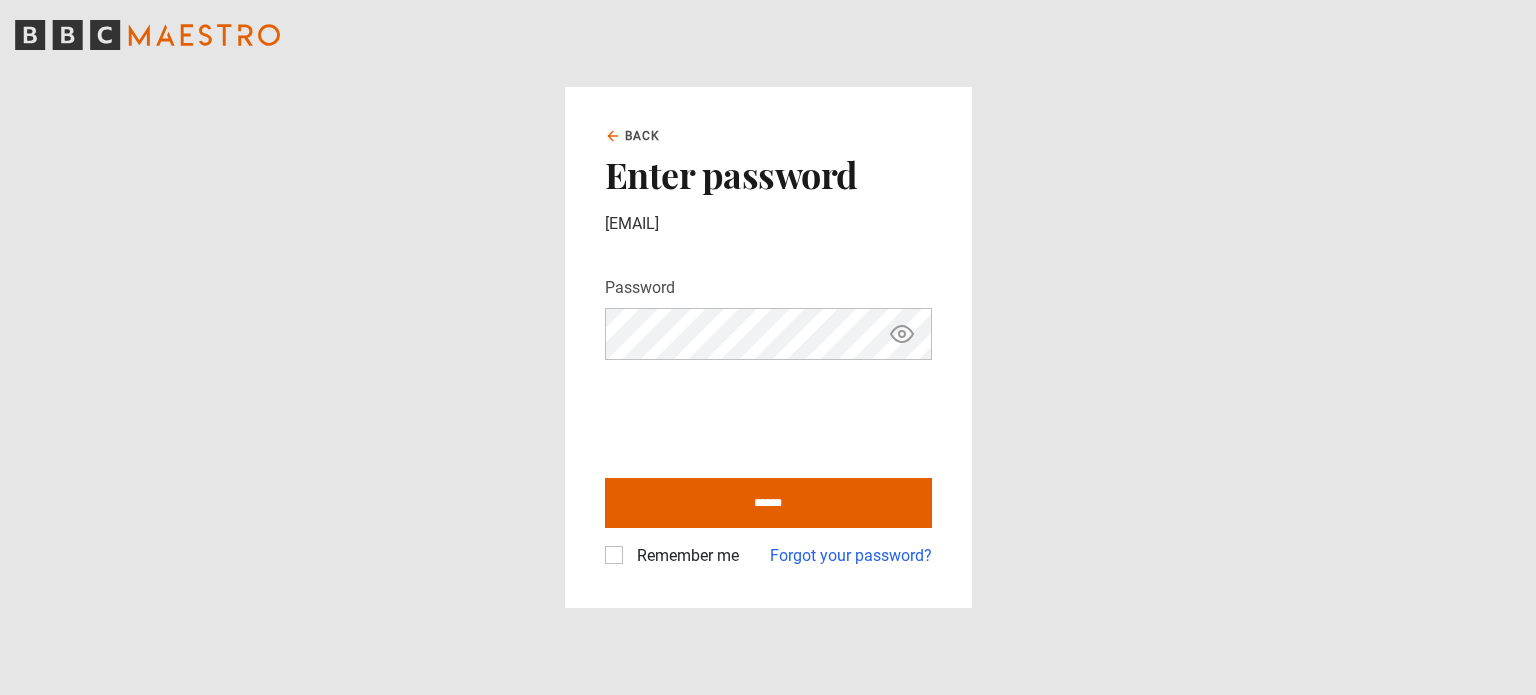 type 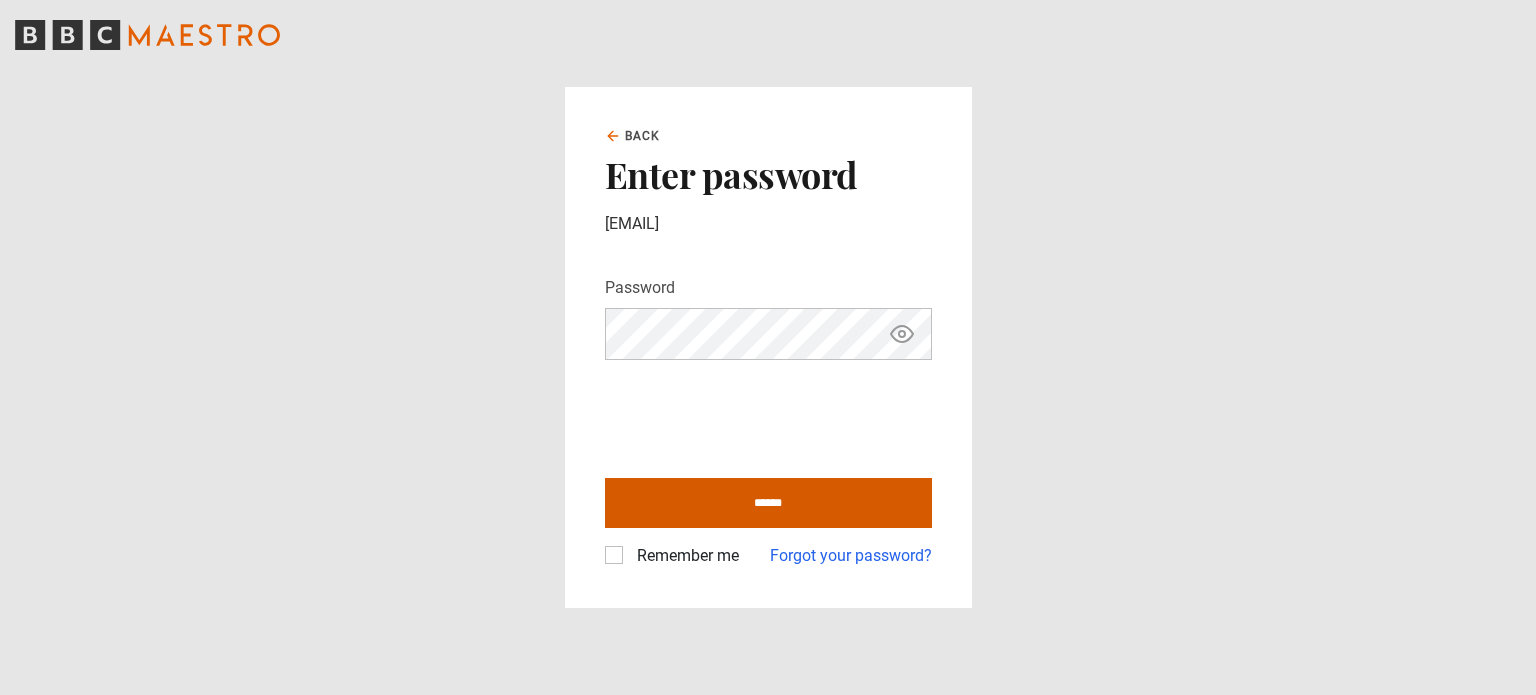 click on "******" at bounding box center [768, 503] 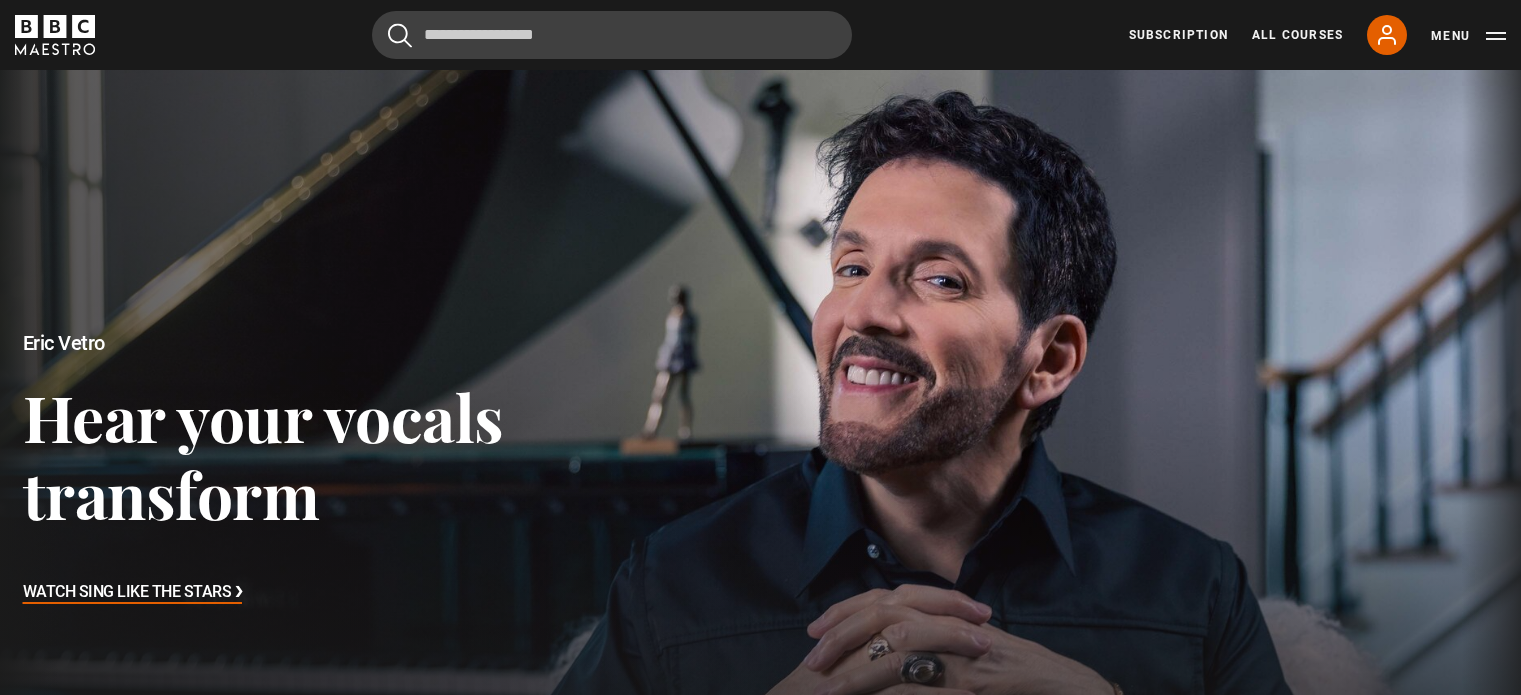 scroll, scrollTop: 0, scrollLeft: 0, axis: both 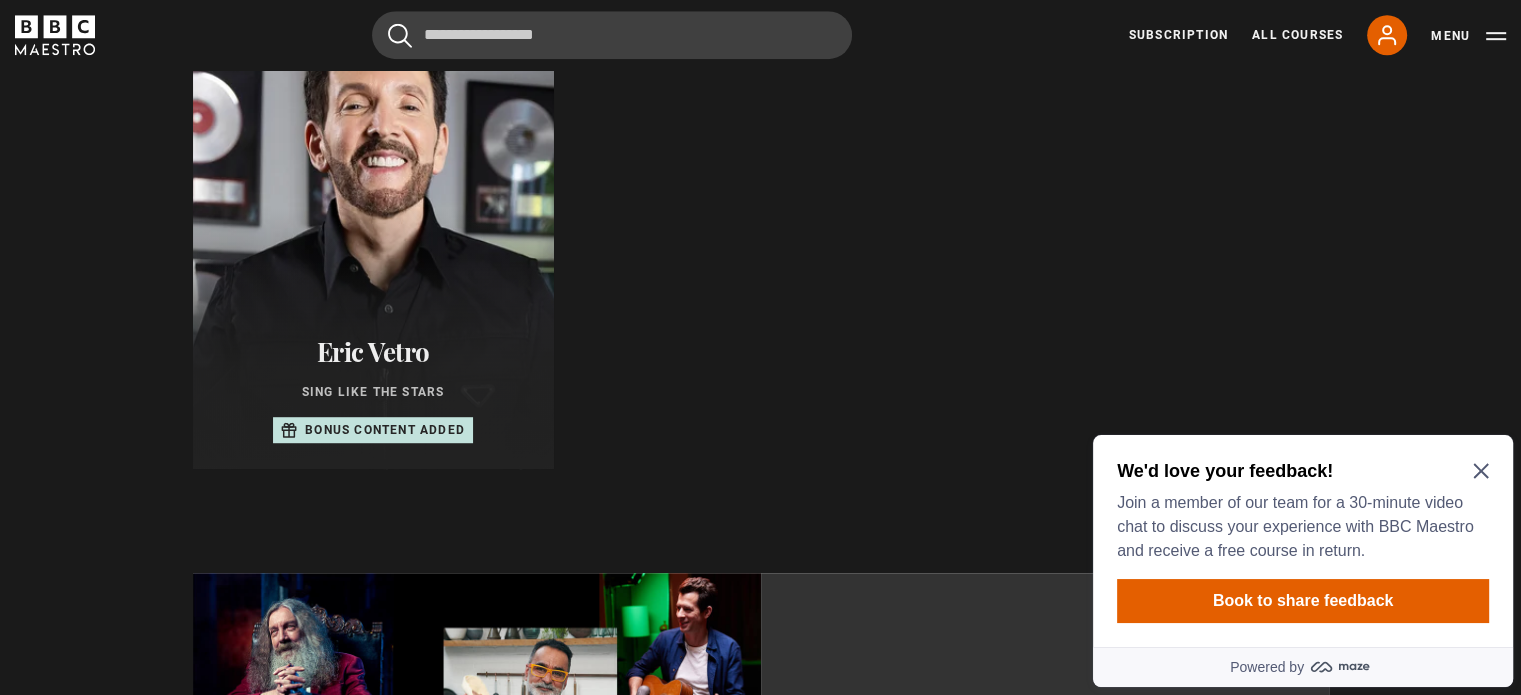 click 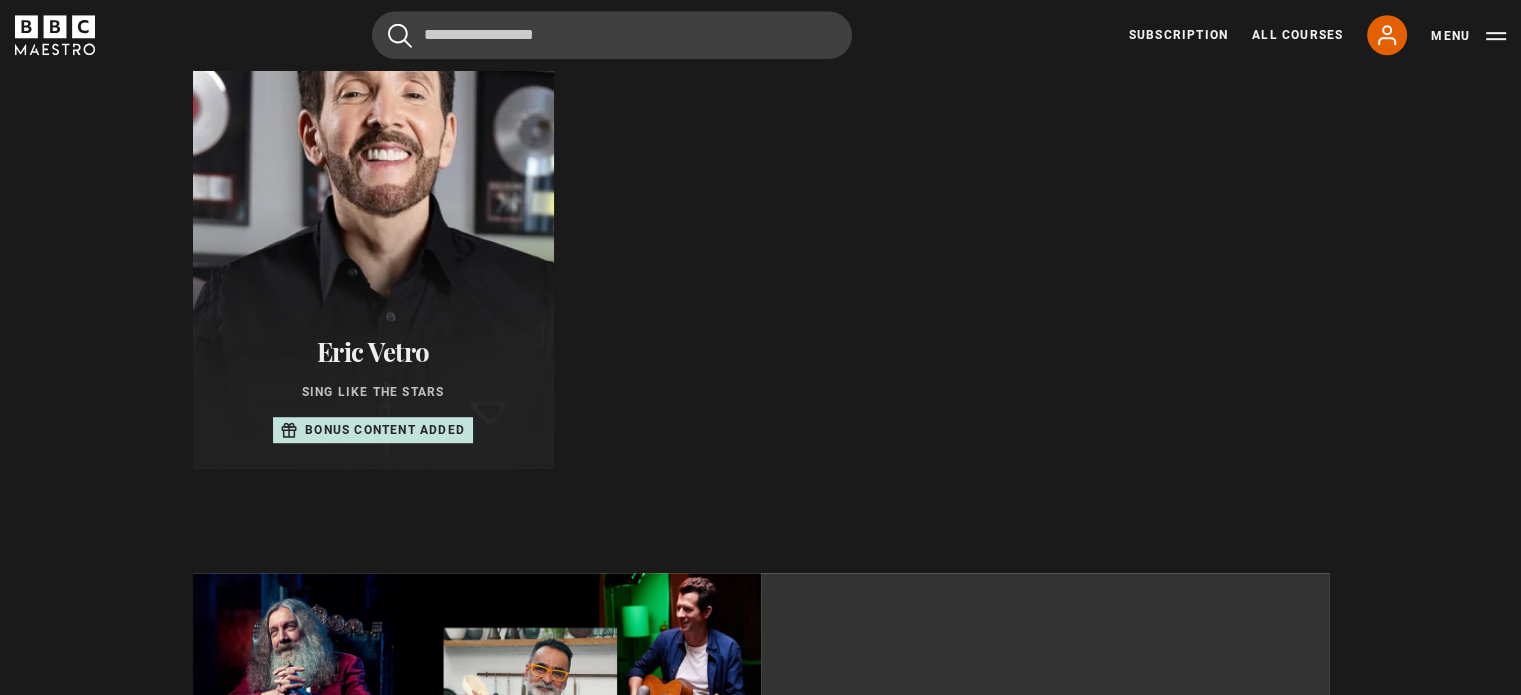 click at bounding box center [372, 229] 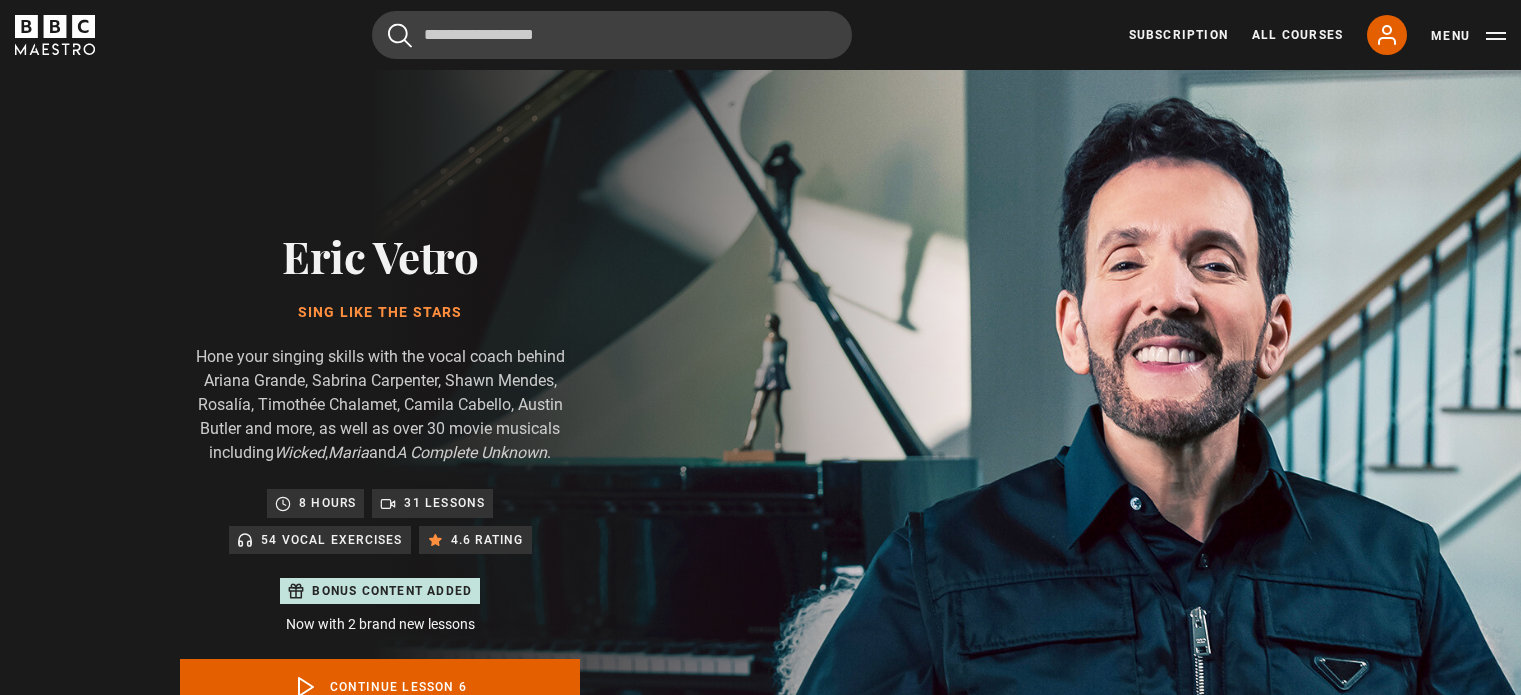 scroll, scrollTop: 956, scrollLeft: 0, axis: vertical 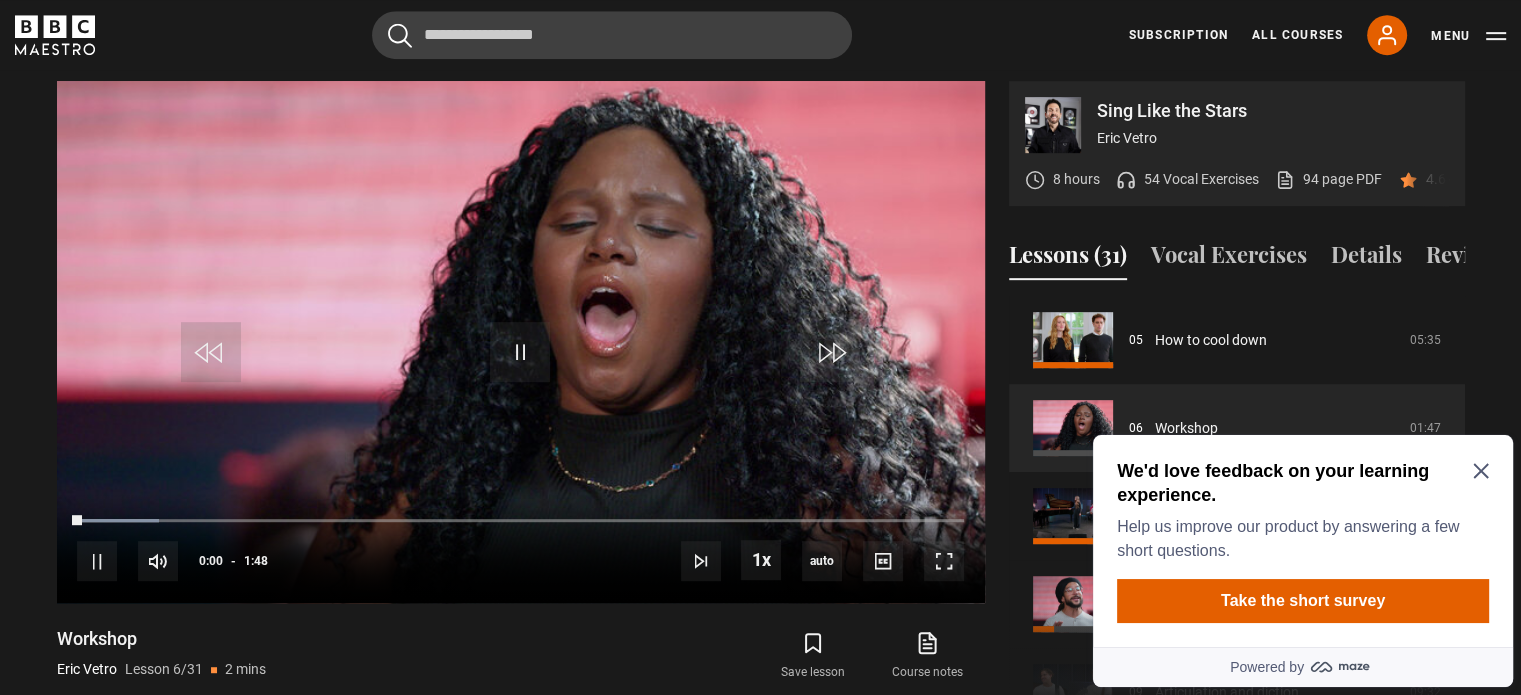 click 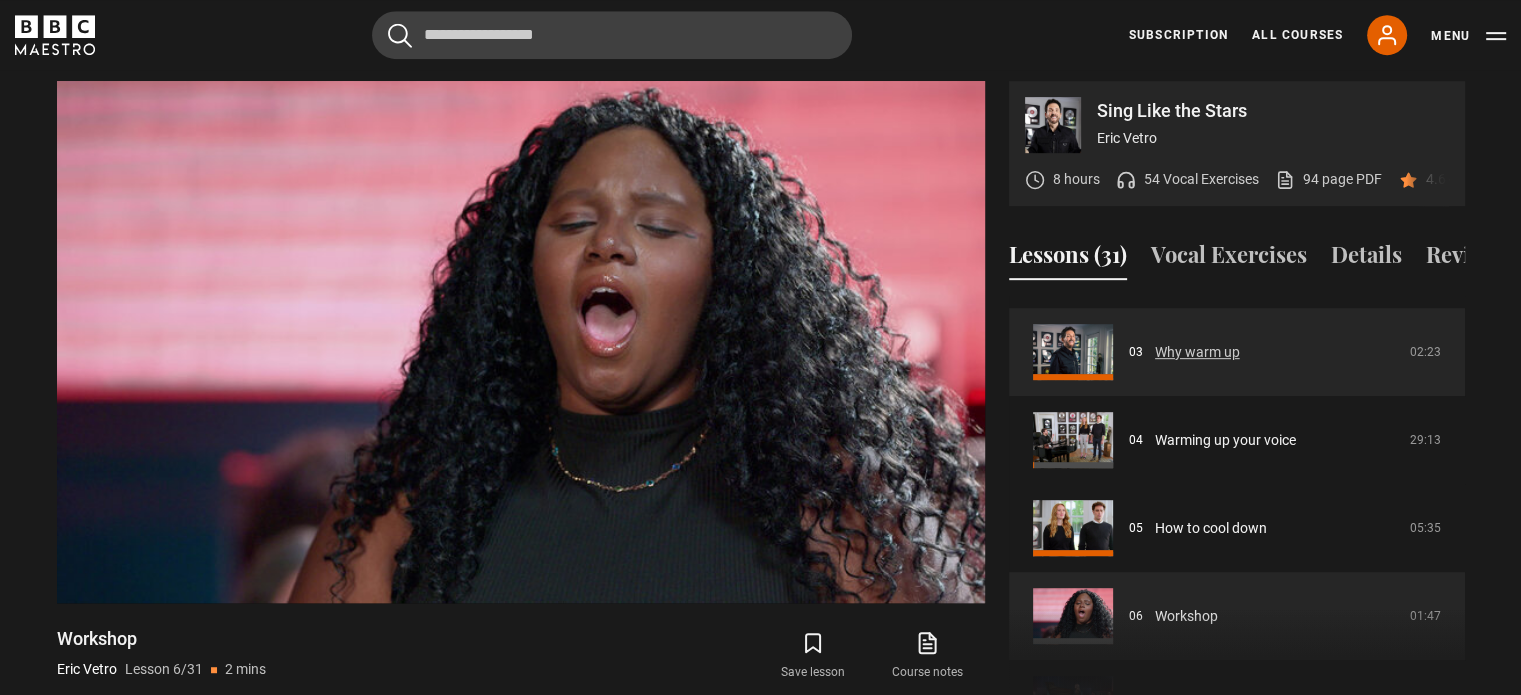 scroll, scrollTop: 240, scrollLeft: 0, axis: vertical 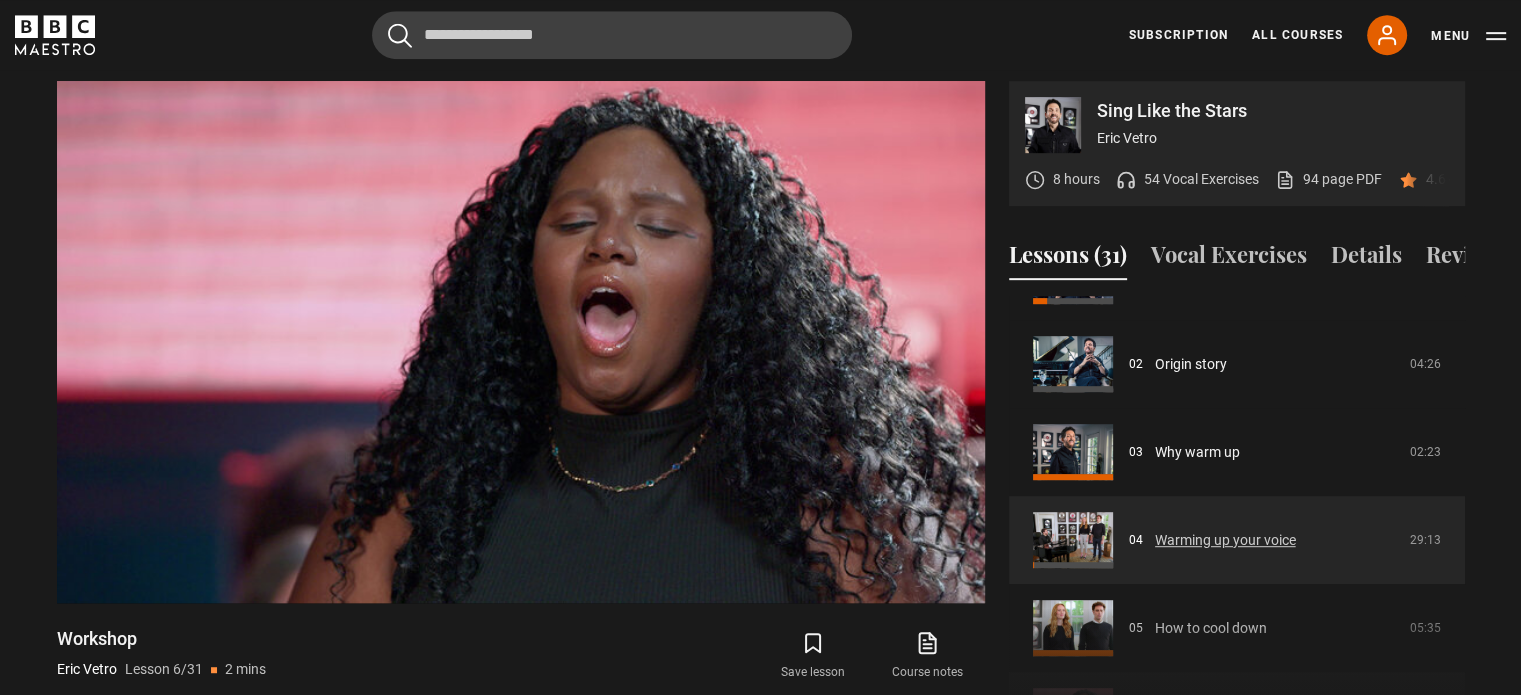 click on "Course trailer
01
Introduction
01:42
02
Origin story
04:26
03
Why warm up
02:23
04
Warming up your voice
29:13
05
How to cool down
05:35
06
Workshop" at bounding box center [1237, 1577] 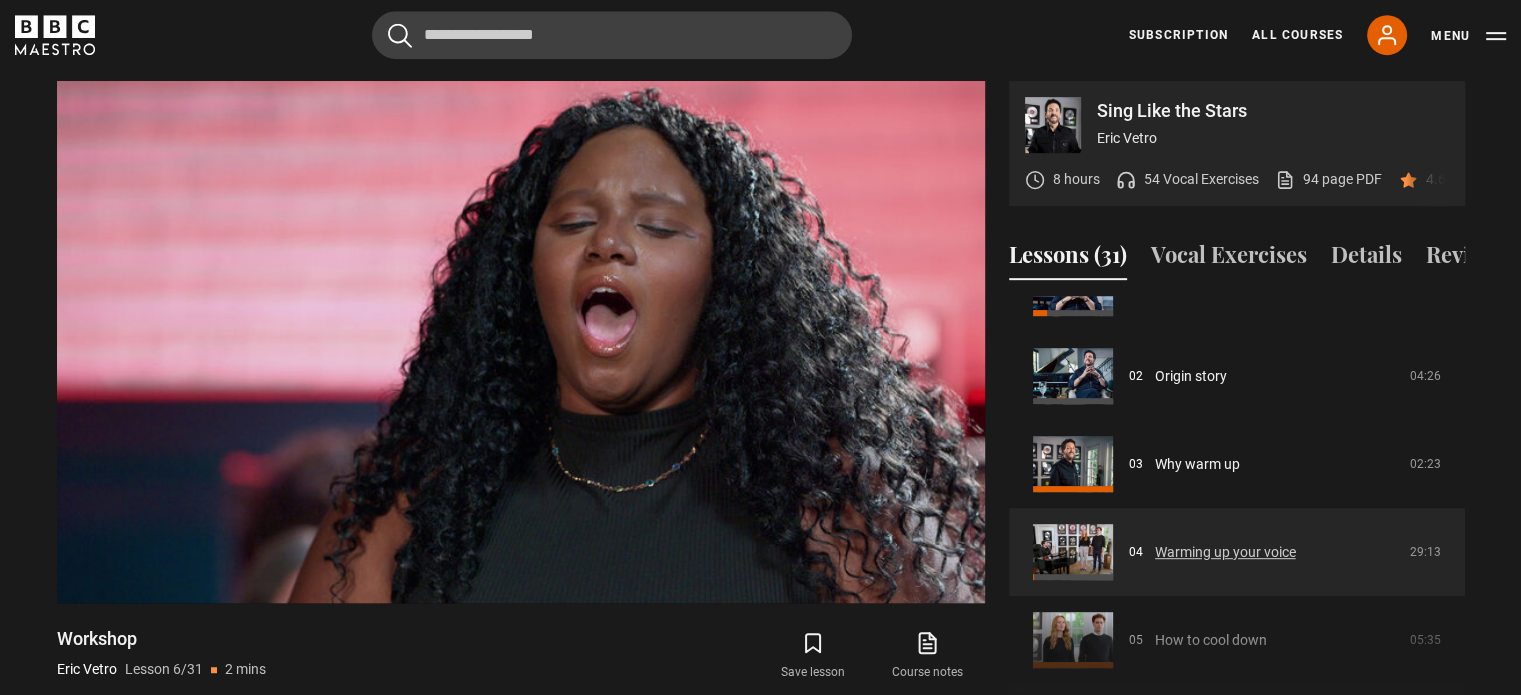 click on "Warming up your voice" at bounding box center (1225, 552) 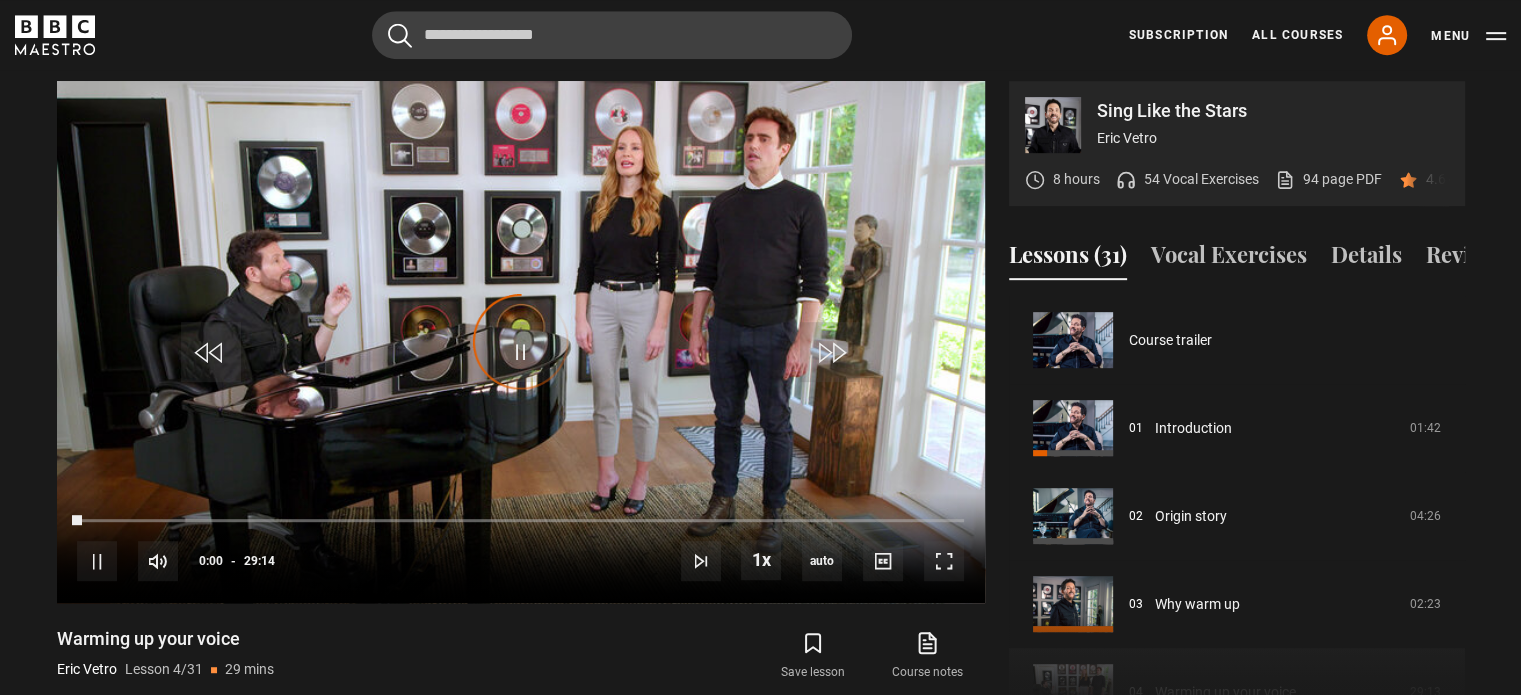 scroll, scrollTop: 0, scrollLeft: 0, axis: both 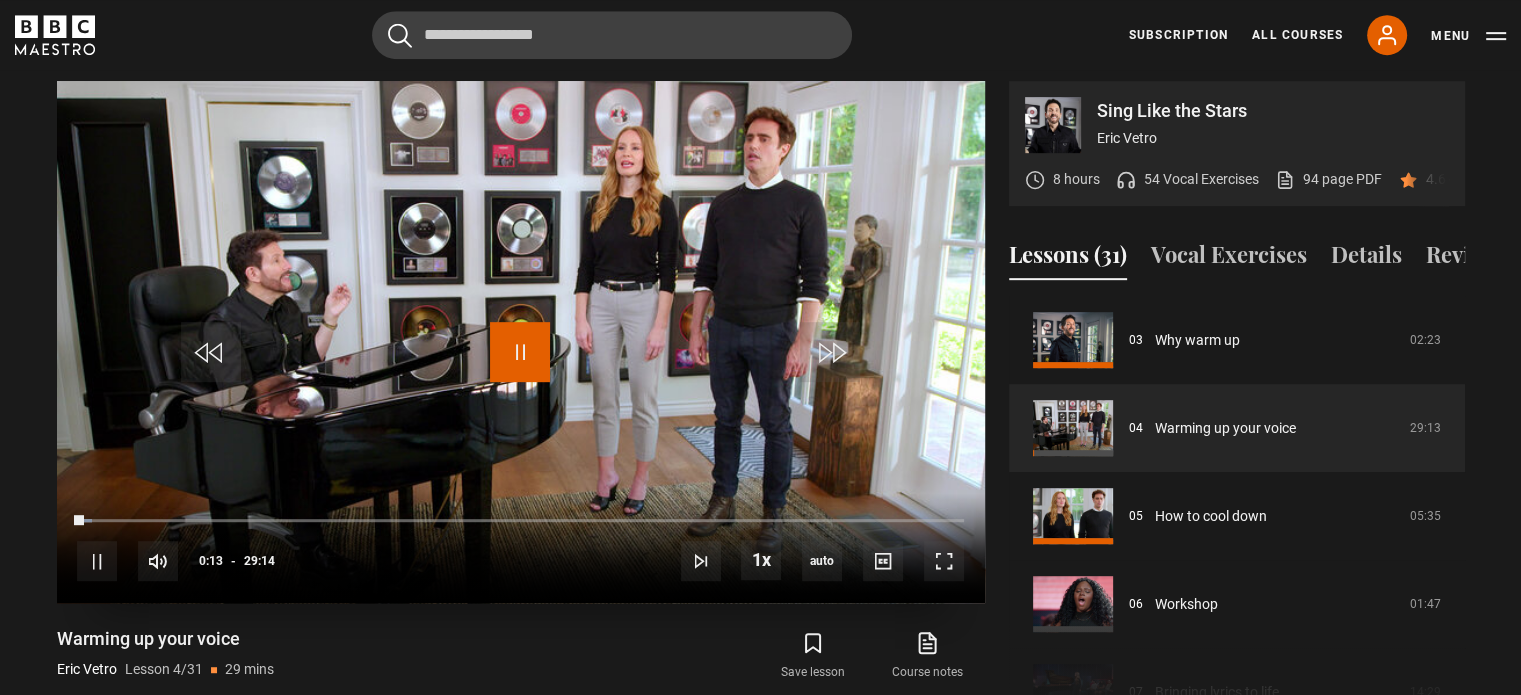 click at bounding box center [520, 352] 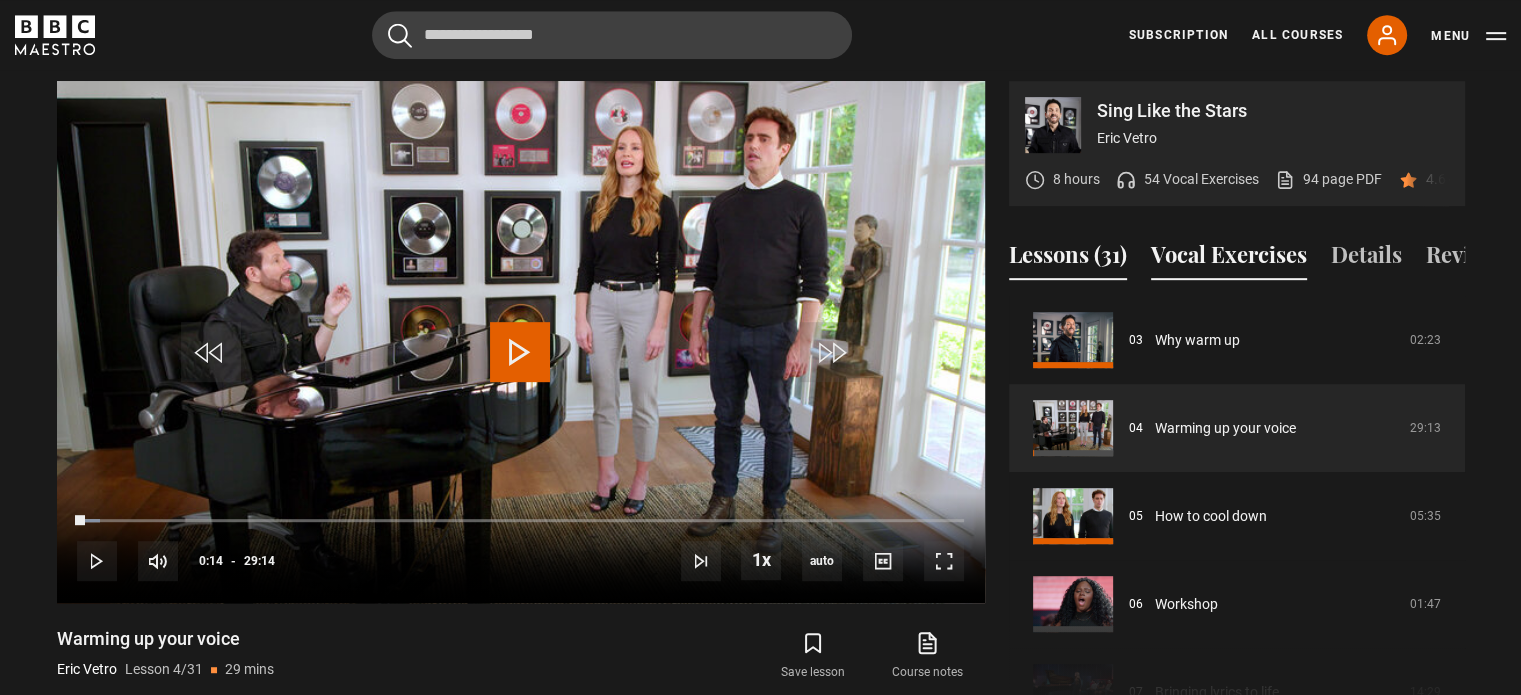 click on "Vocal Exercises" at bounding box center (1229, 259) 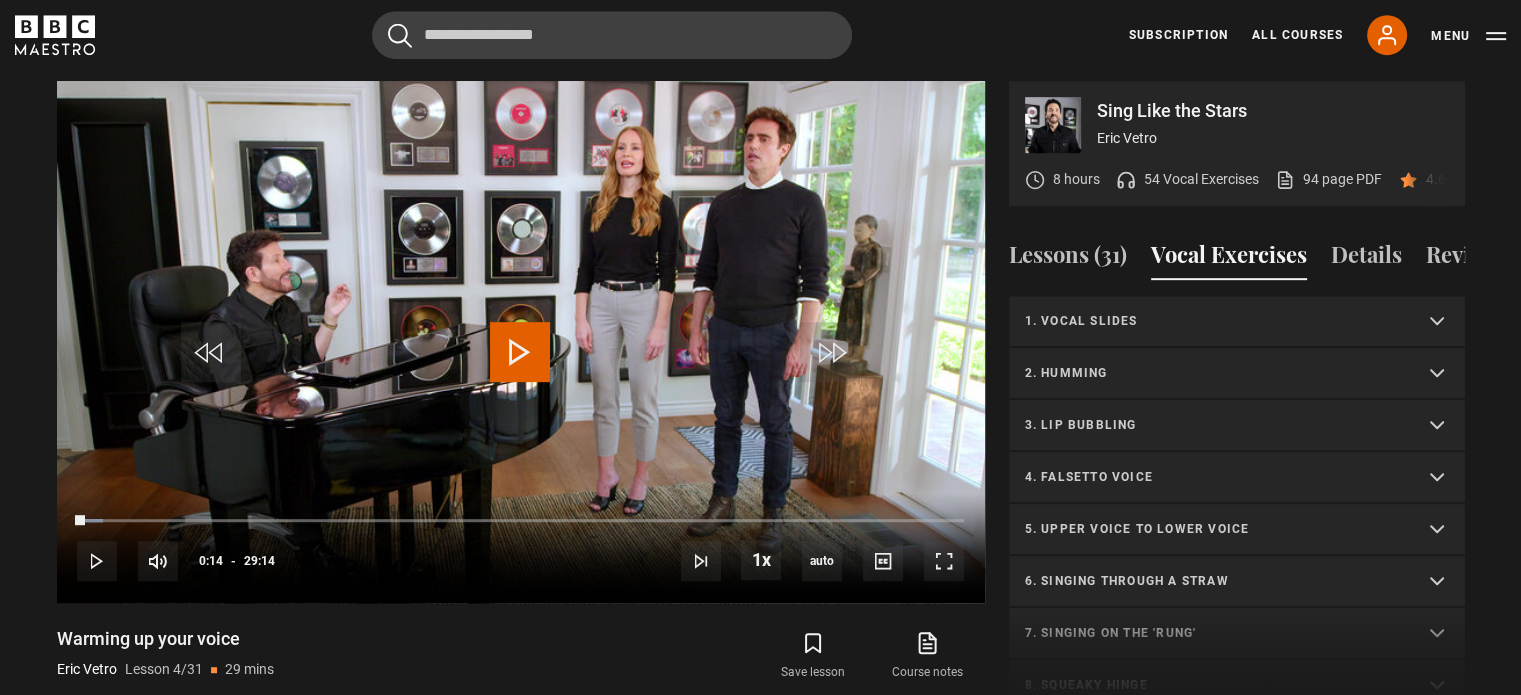 click on "1. Vocal slides" at bounding box center [1213, 321] 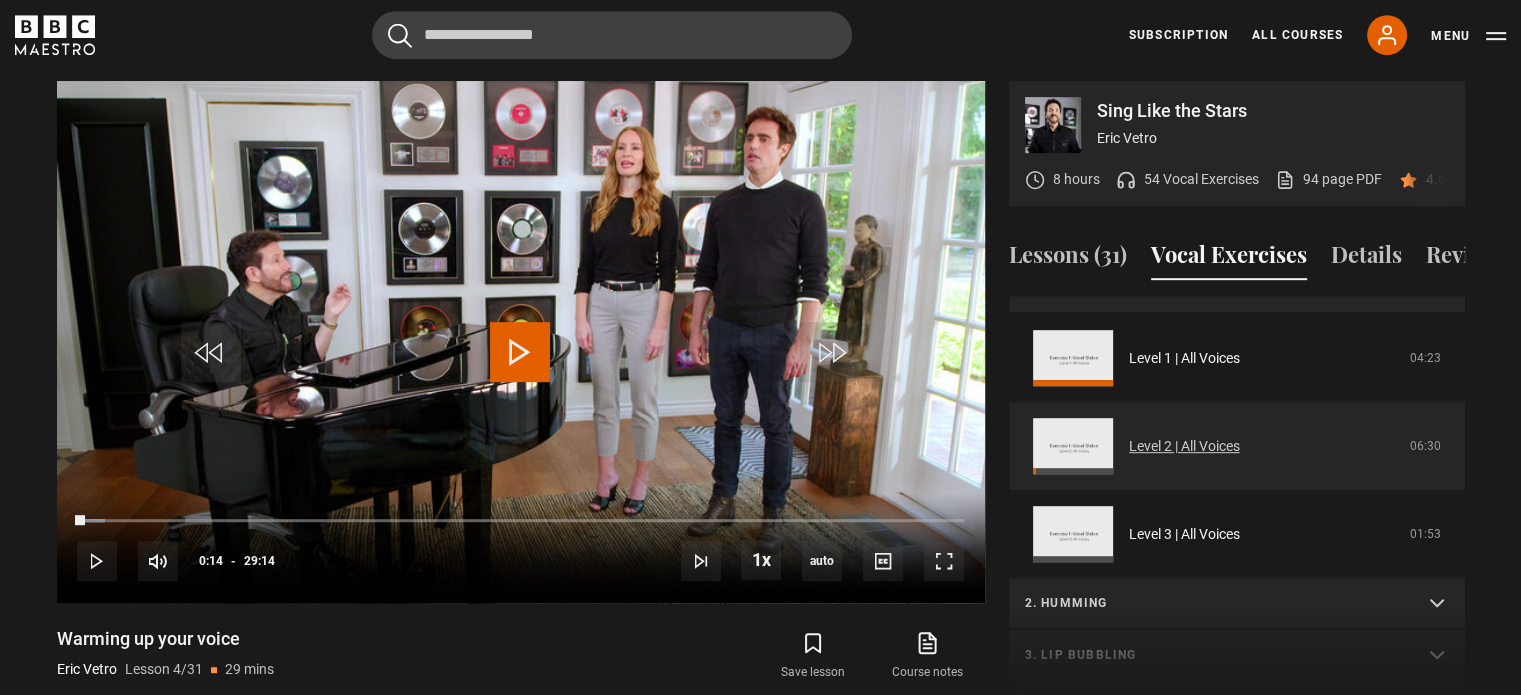 scroll, scrollTop: 0, scrollLeft: 0, axis: both 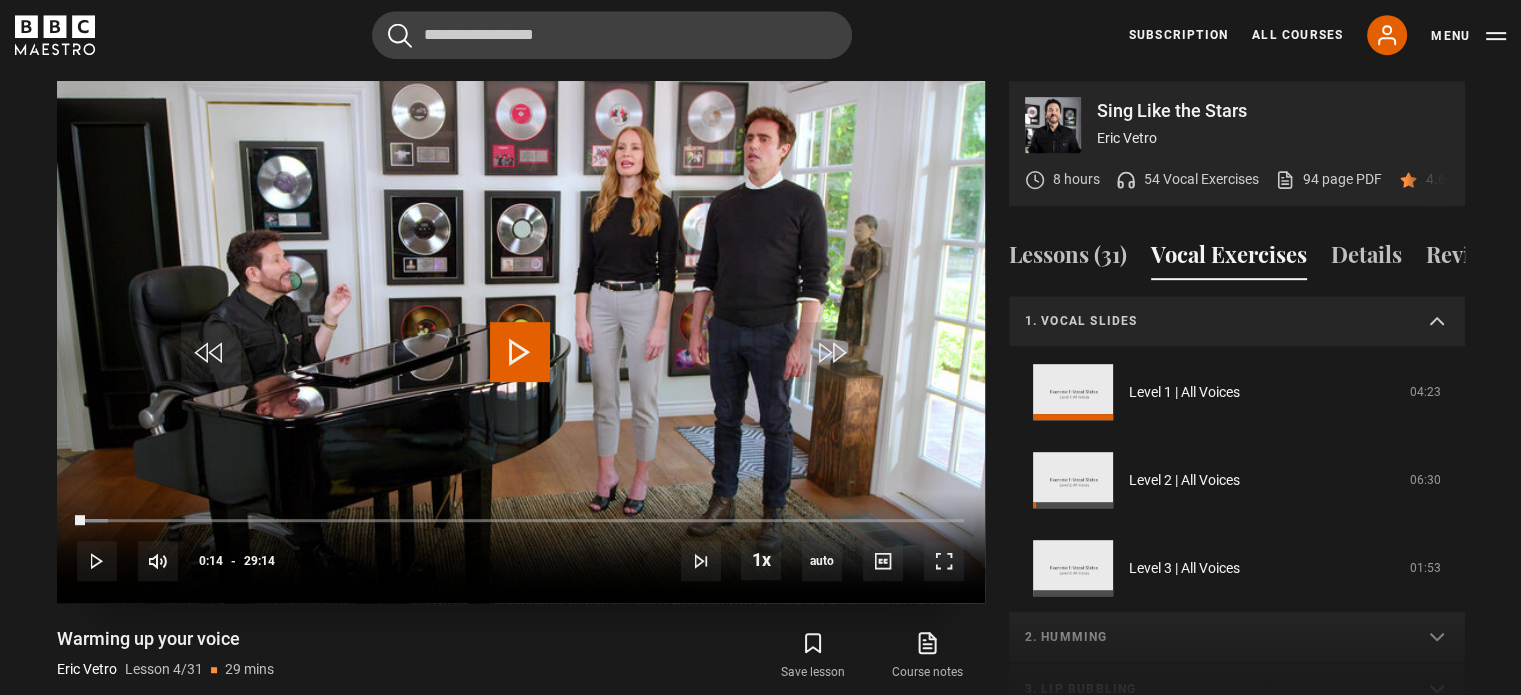 click at bounding box center [520, 352] 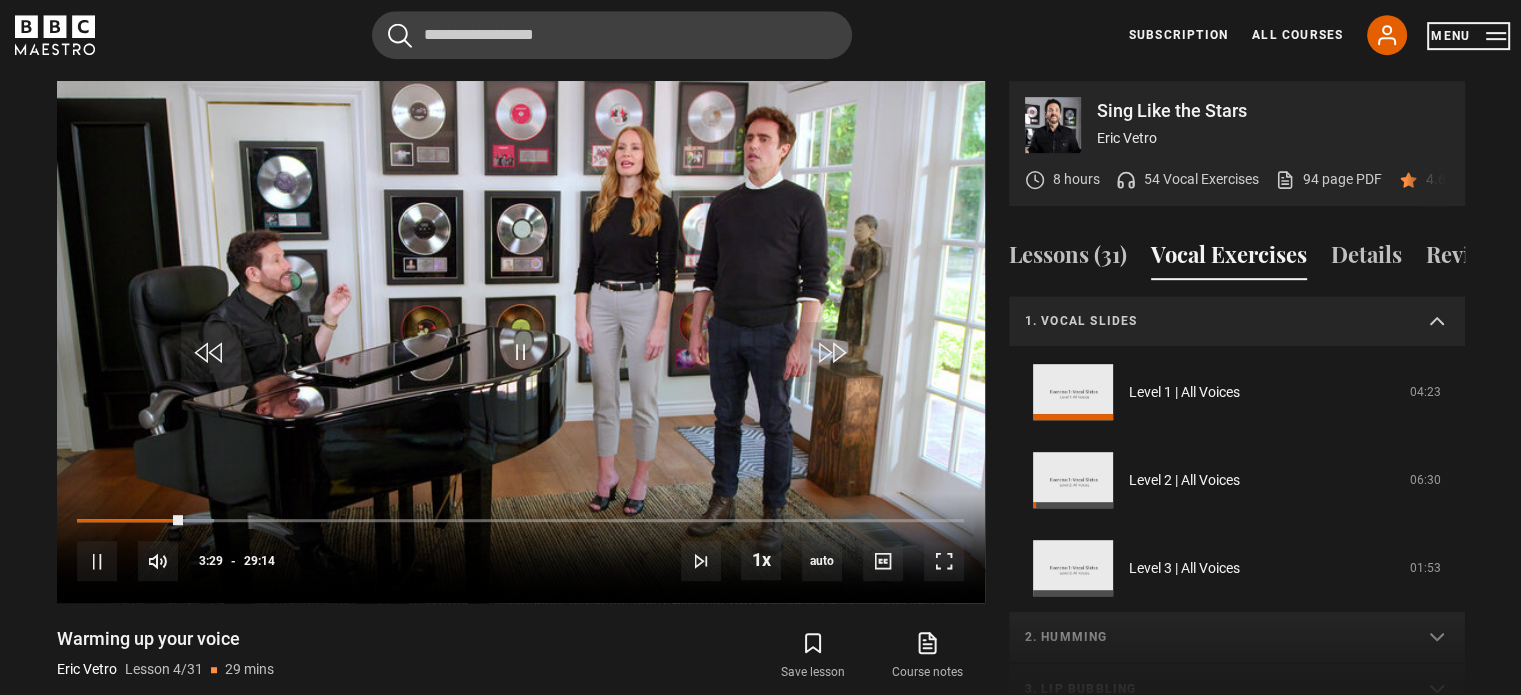 click on "Menu" at bounding box center (1468, 36) 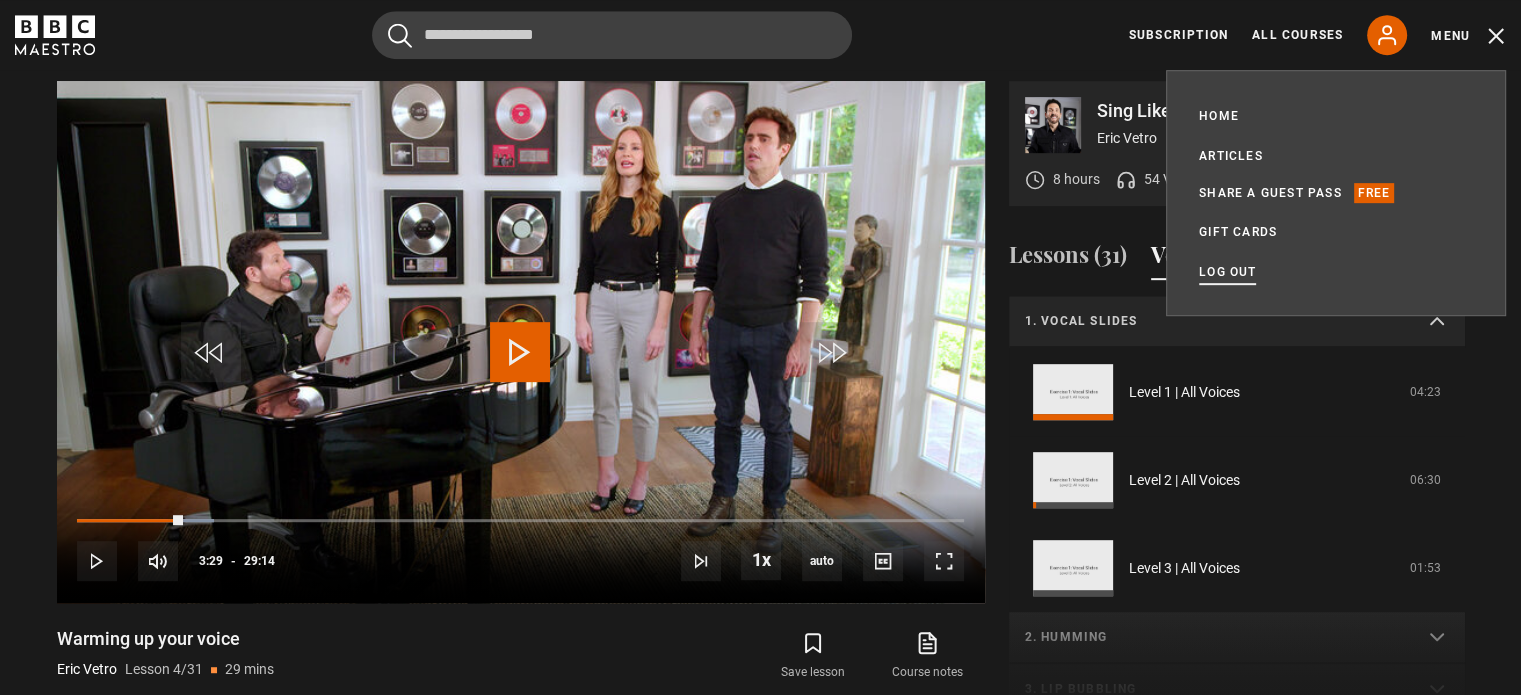 click on "Log out" at bounding box center (1227, 272) 